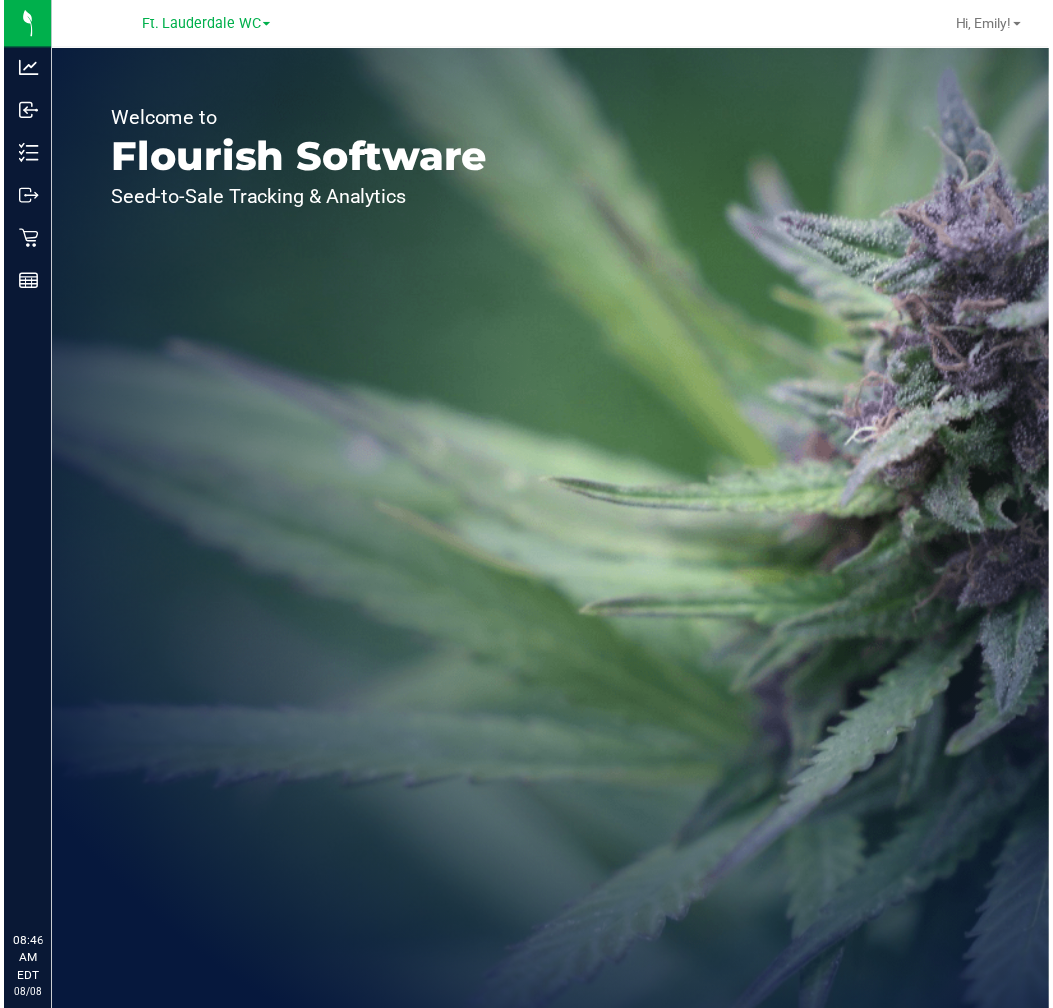 scroll, scrollTop: 0, scrollLeft: 0, axis: both 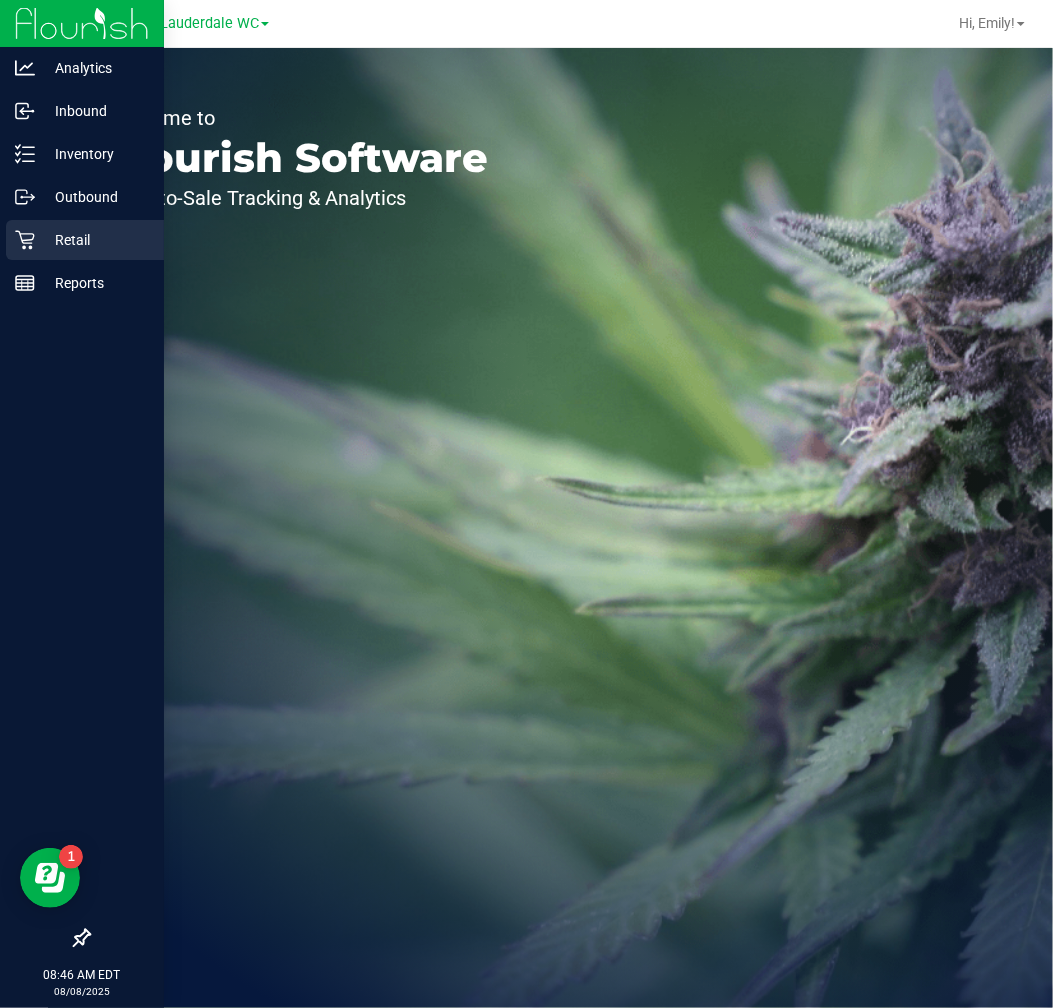 click on "Retail" at bounding box center [95, 240] 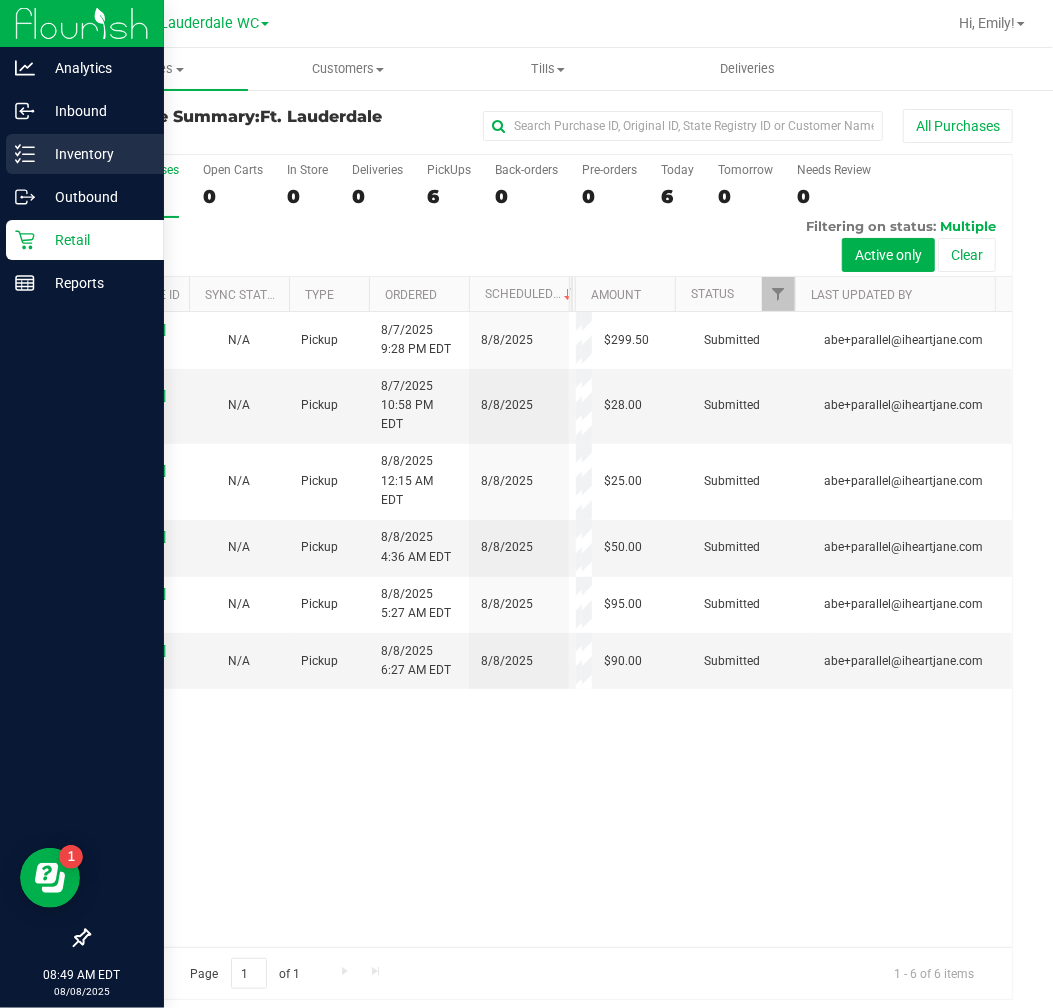 click 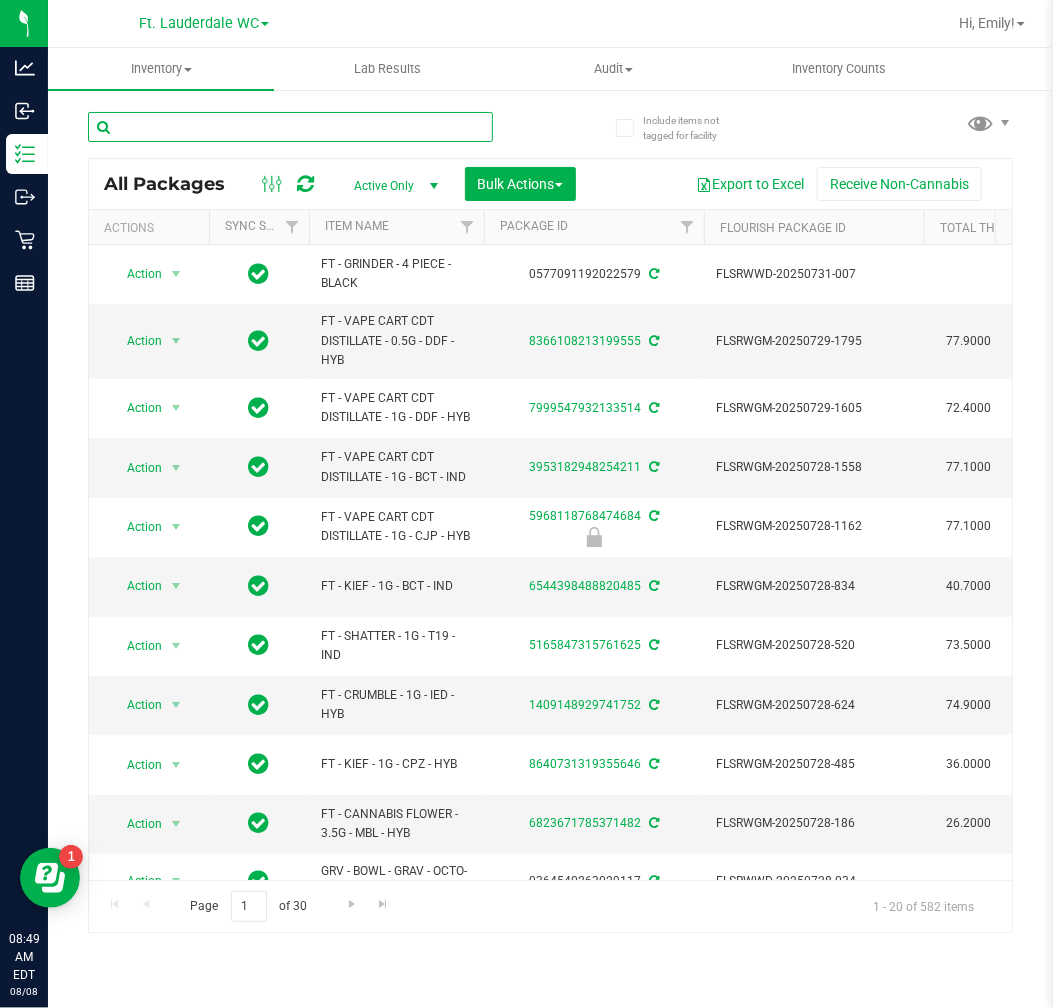 click at bounding box center (290, 127) 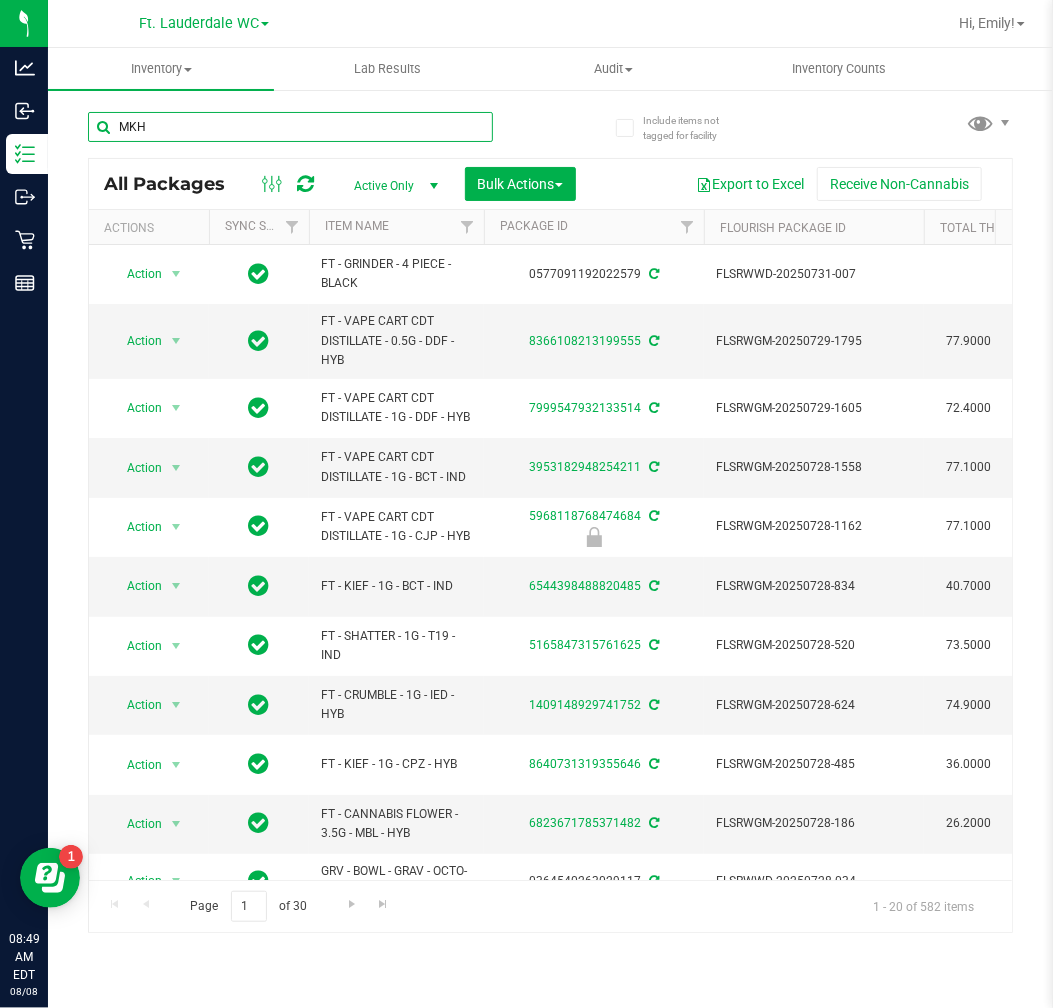 type on "MKH" 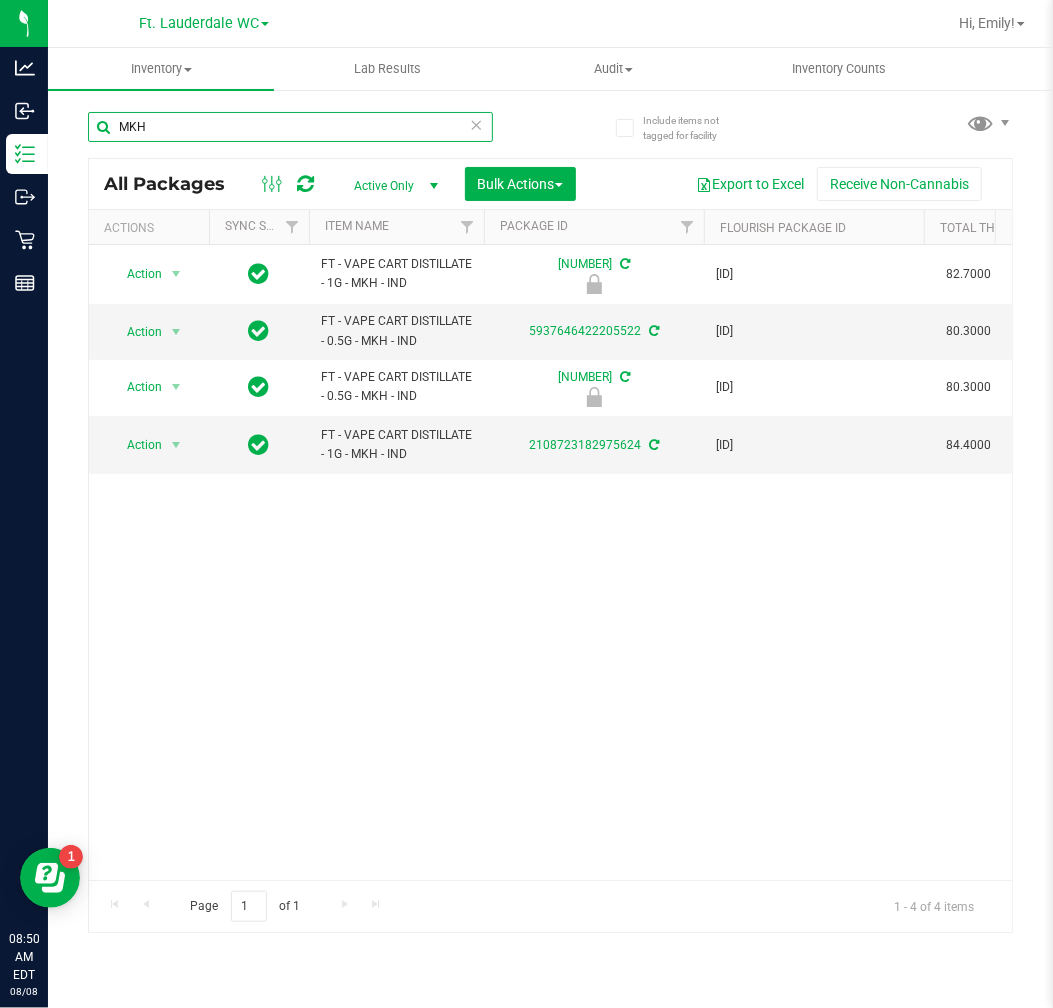 scroll, scrollTop: 0, scrollLeft: 440, axis: horizontal 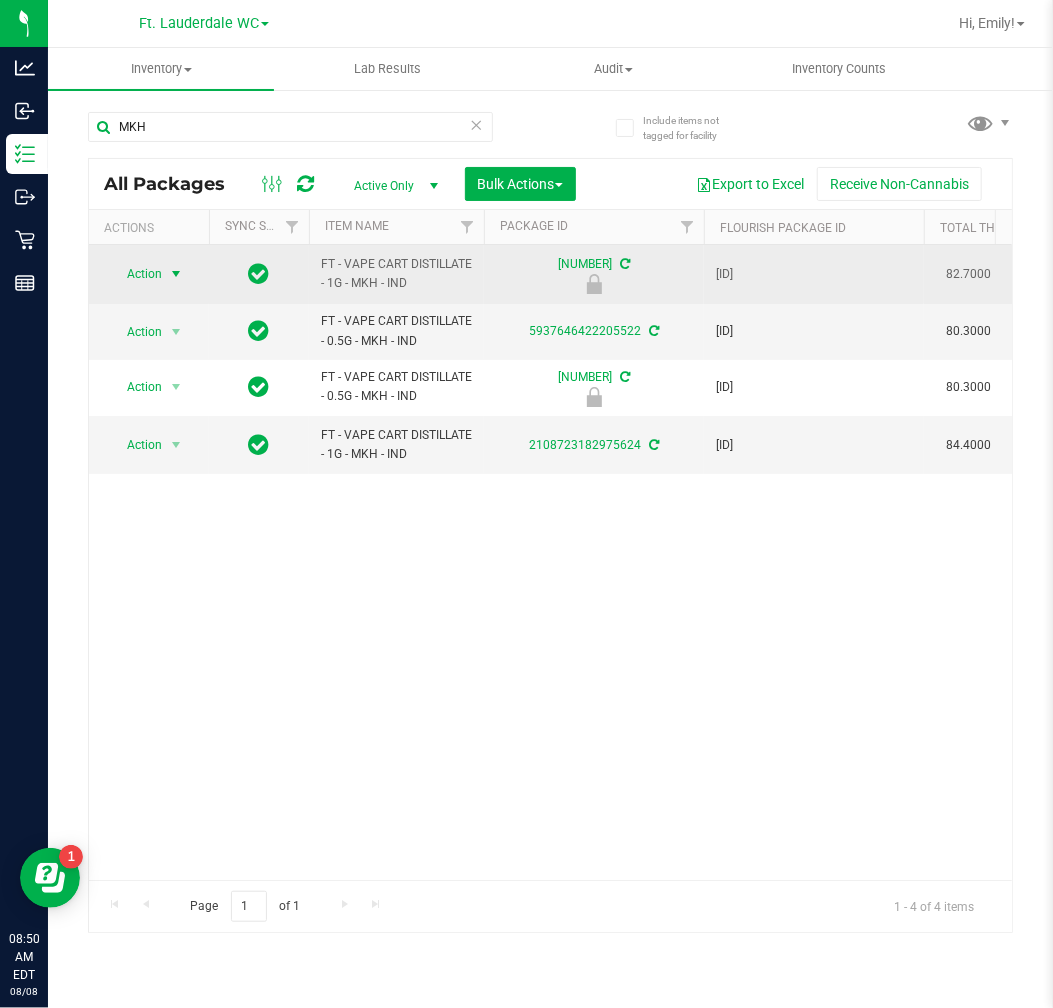 click at bounding box center (176, 274) 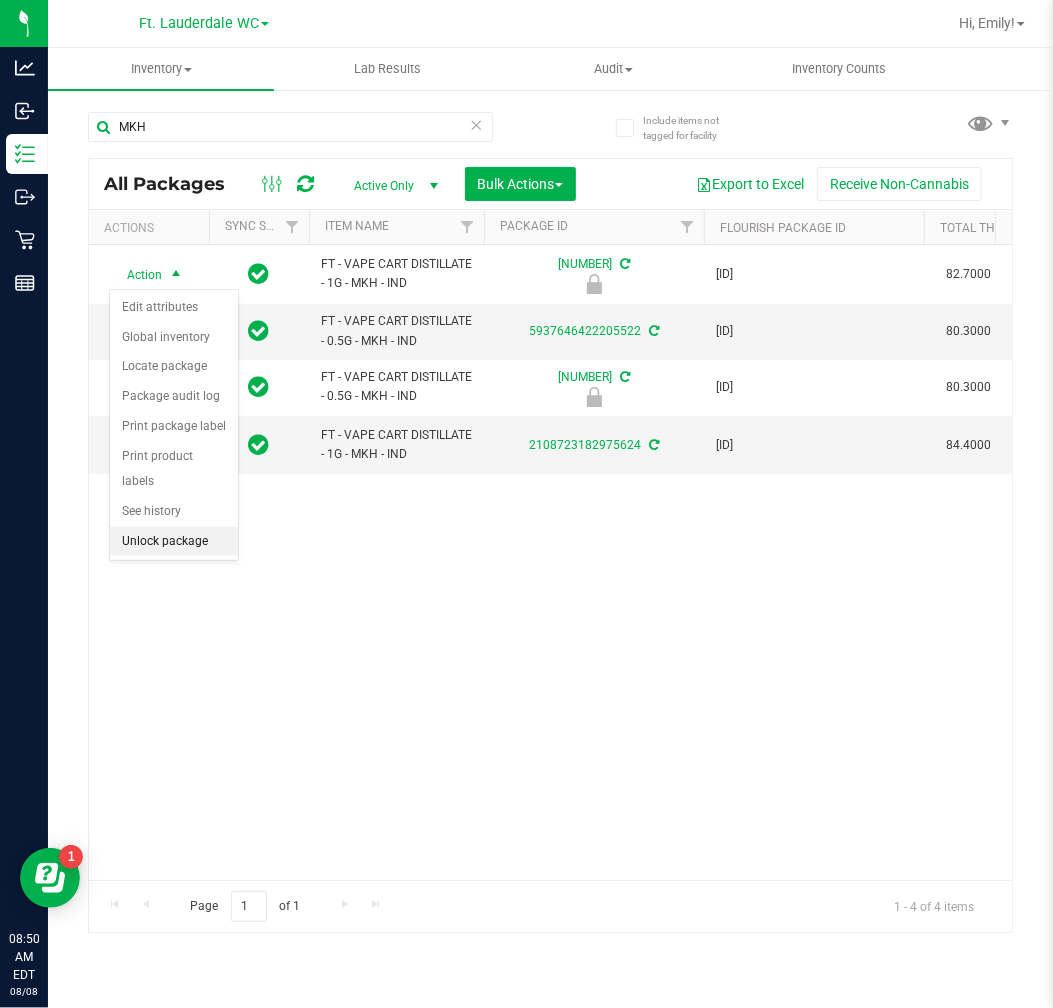 click on "Unlock package" at bounding box center (174, 542) 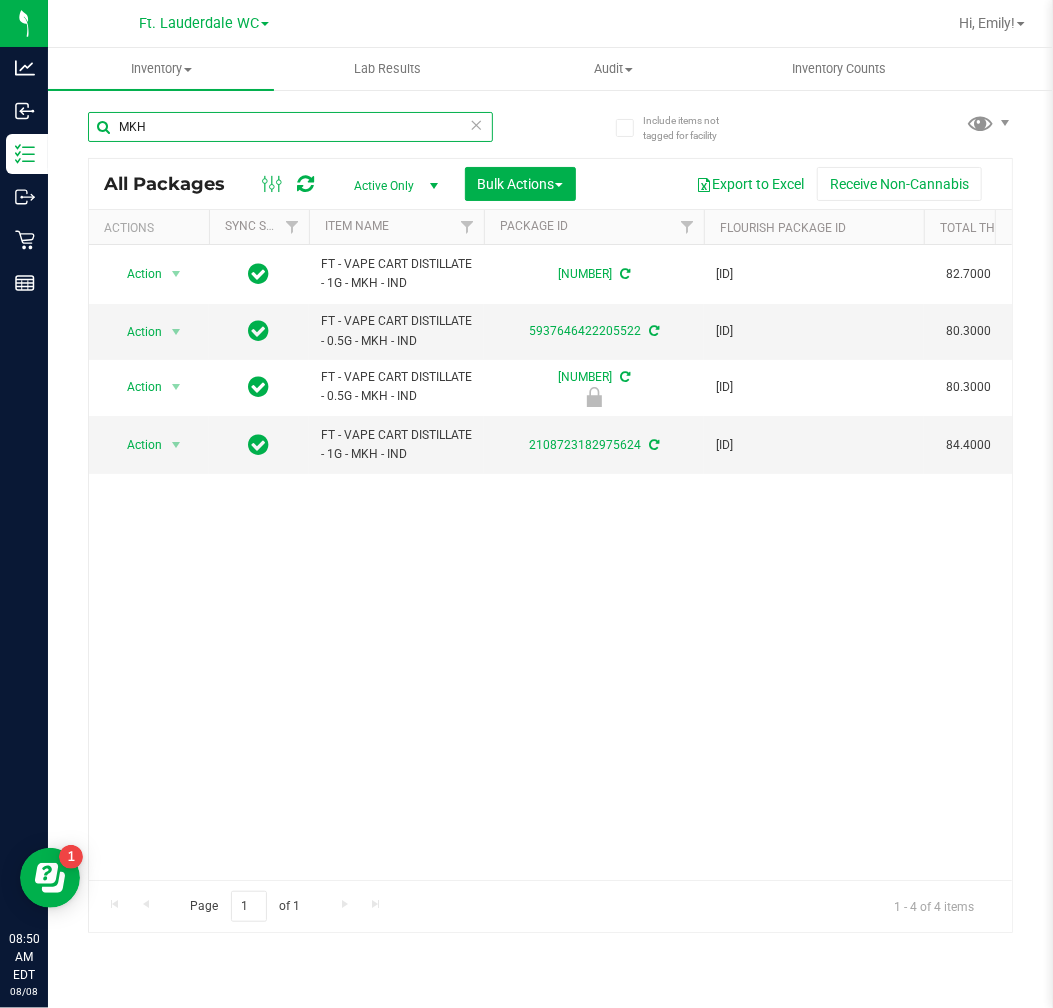 click on "MKH" at bounding box center (290, 127) 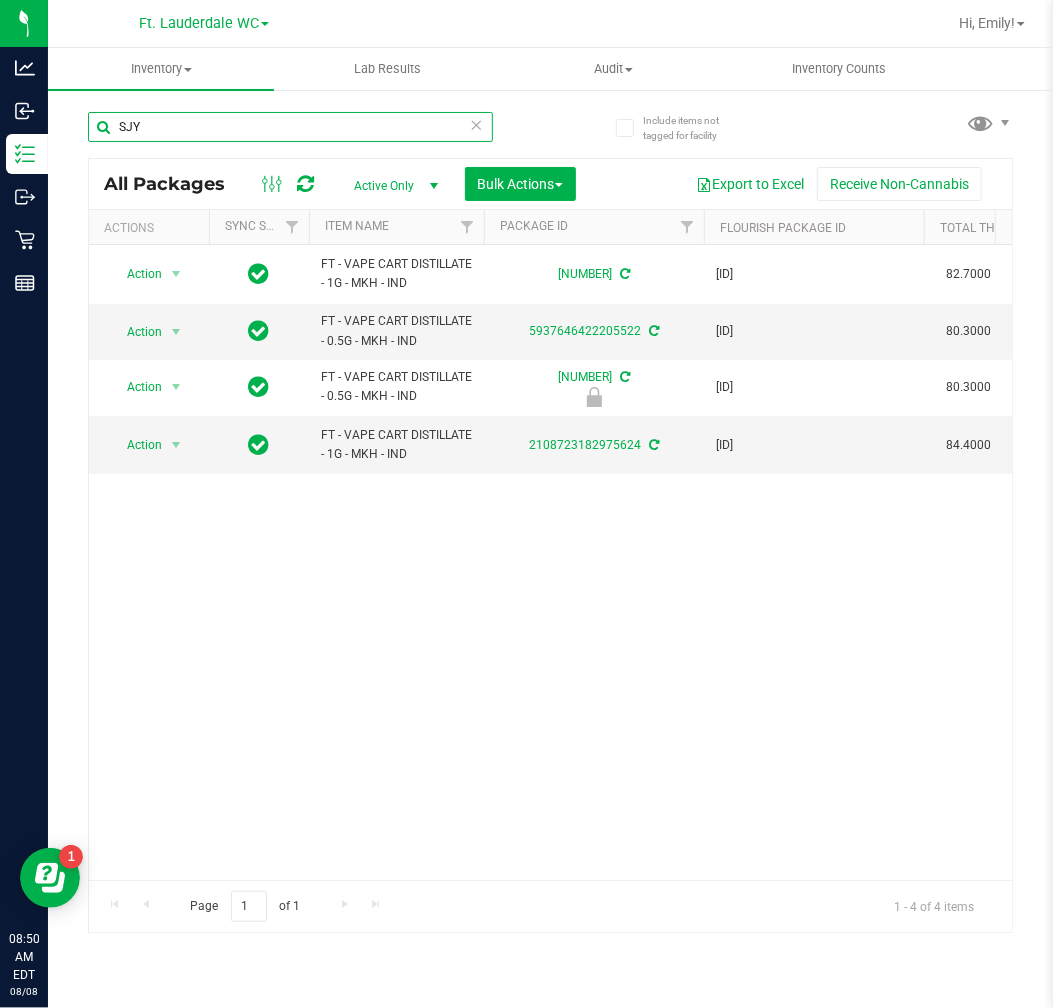 type on "SJY" 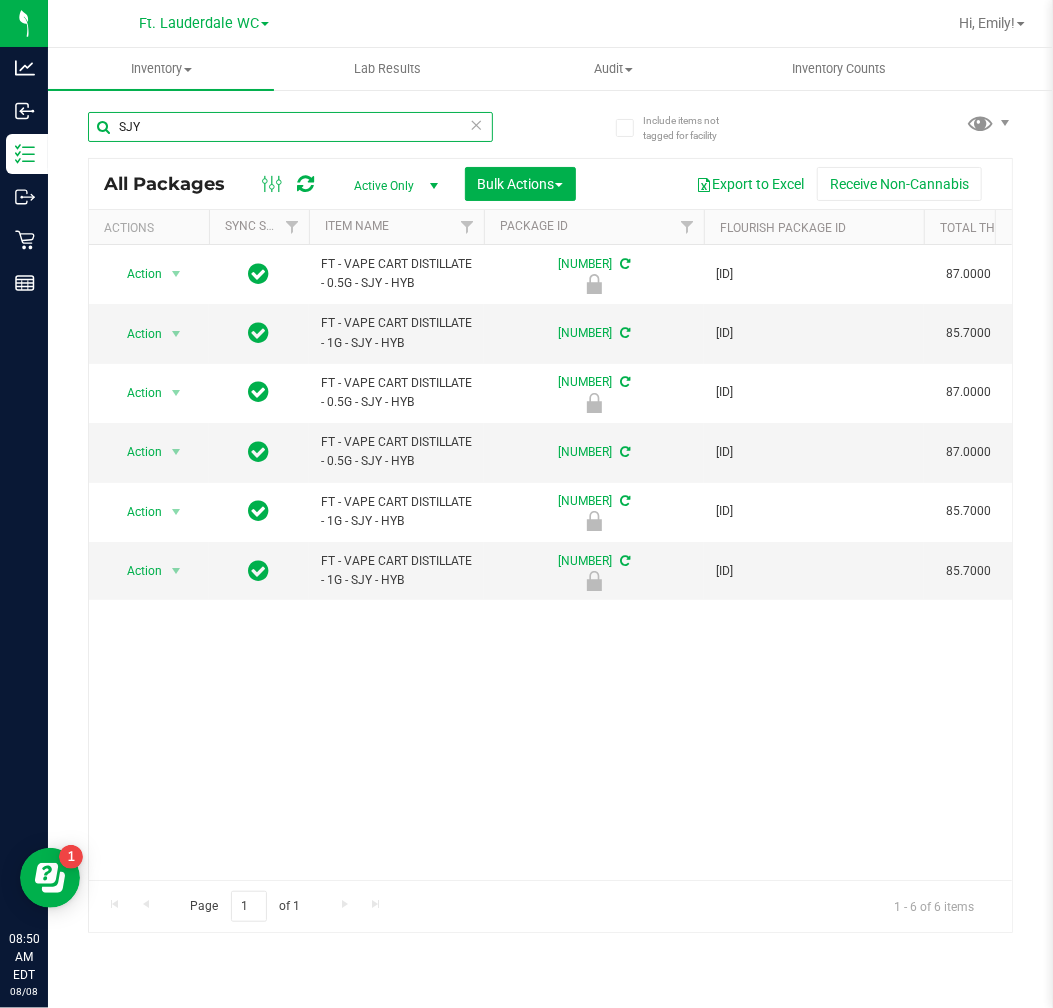 scroll, scrollTop: 0, scrollLeft: 80, axis: horizontal 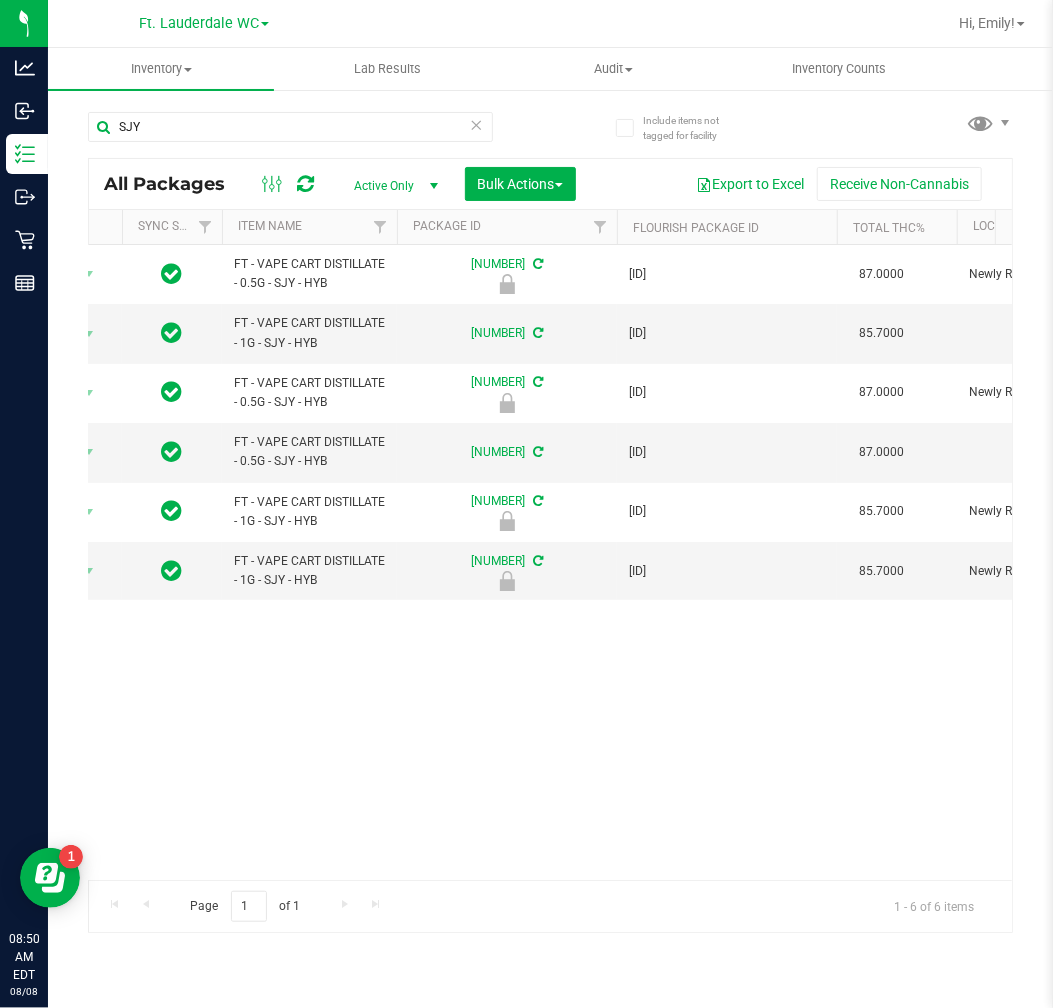 click at bounding box center (477, 124) 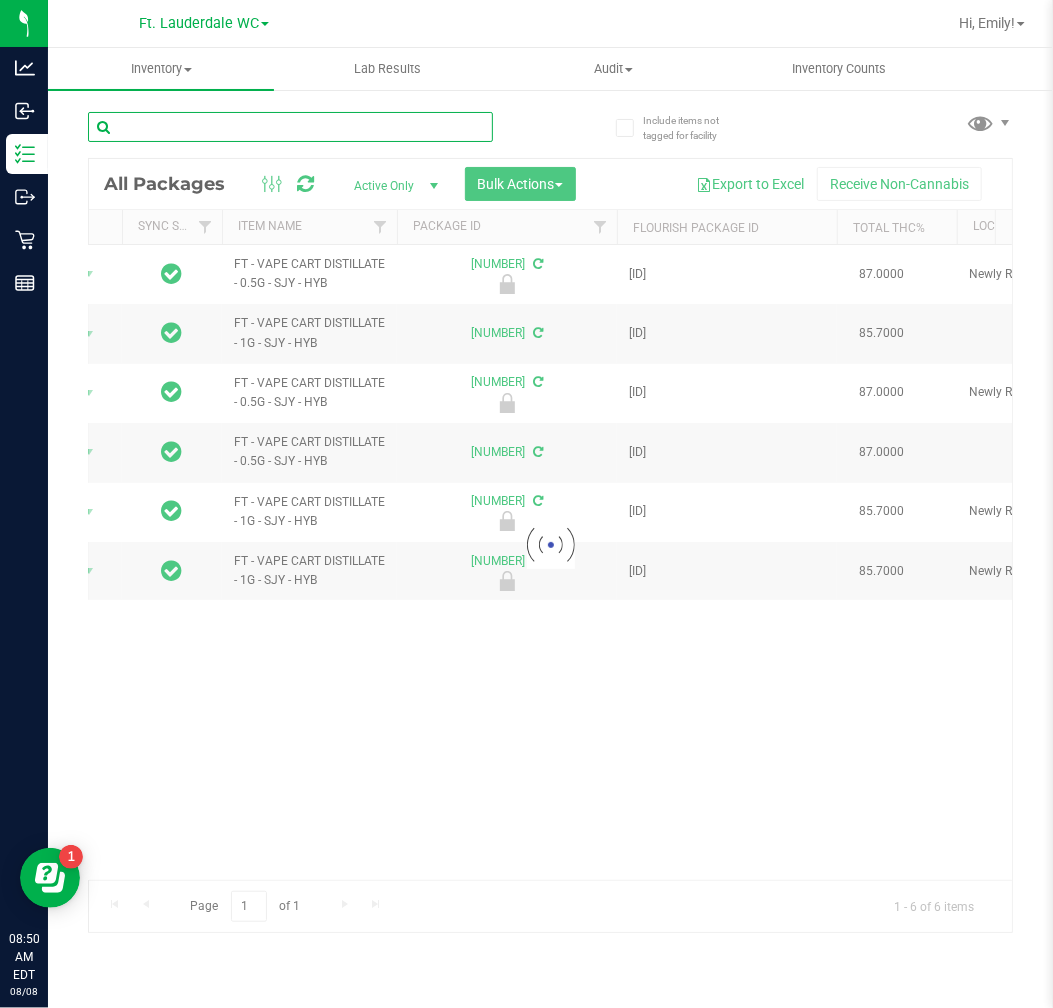 click at bounding box center (290, 127) 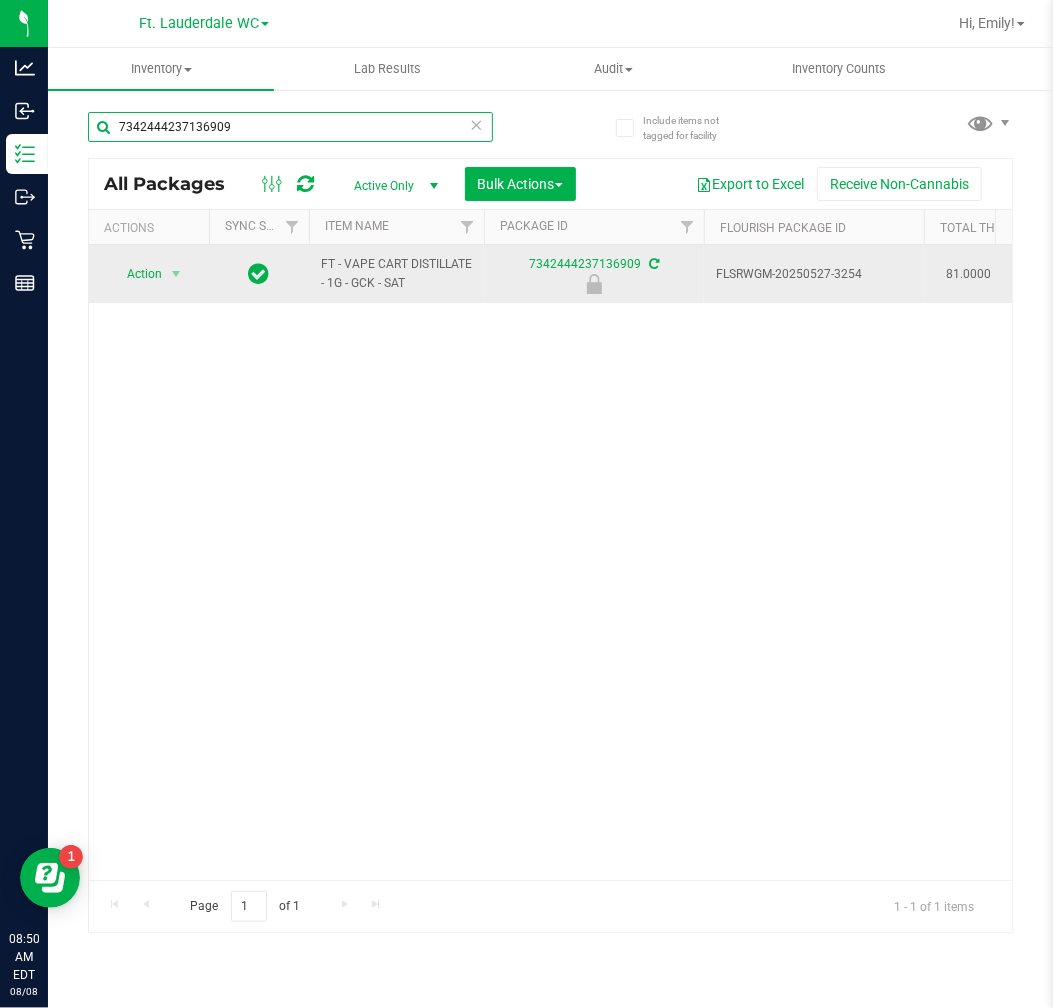 type on "7342444237136909" 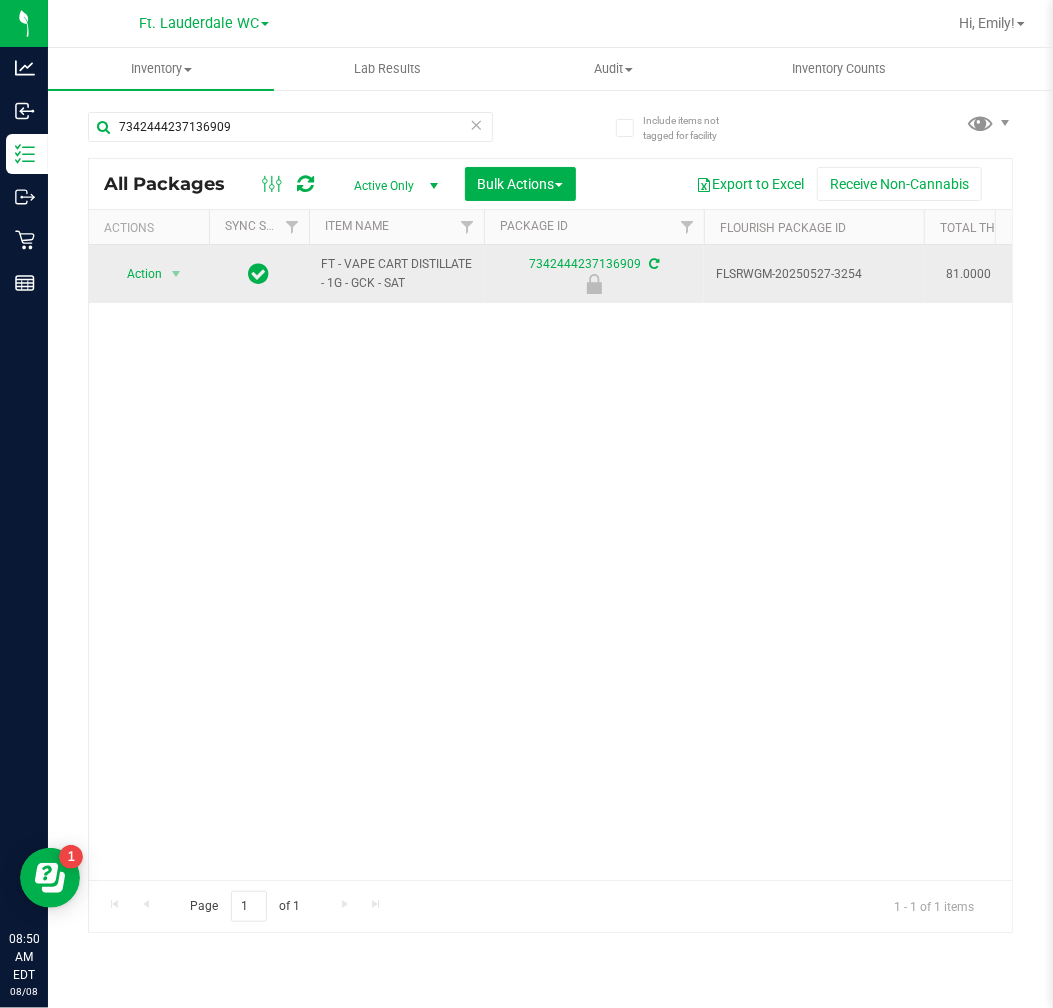 click on "Action" at bounding box center (136, 274) 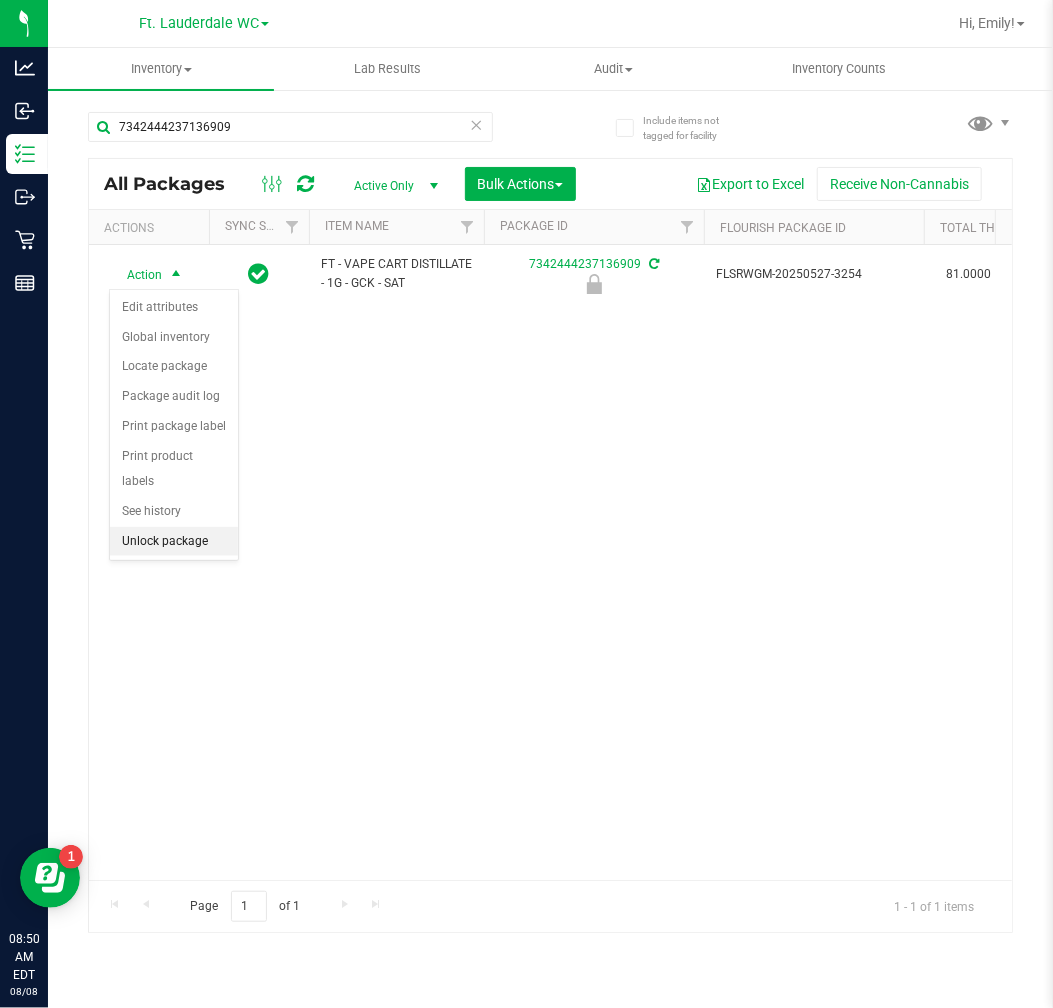 click on "Unlock package" at bounding box center (174, 542) 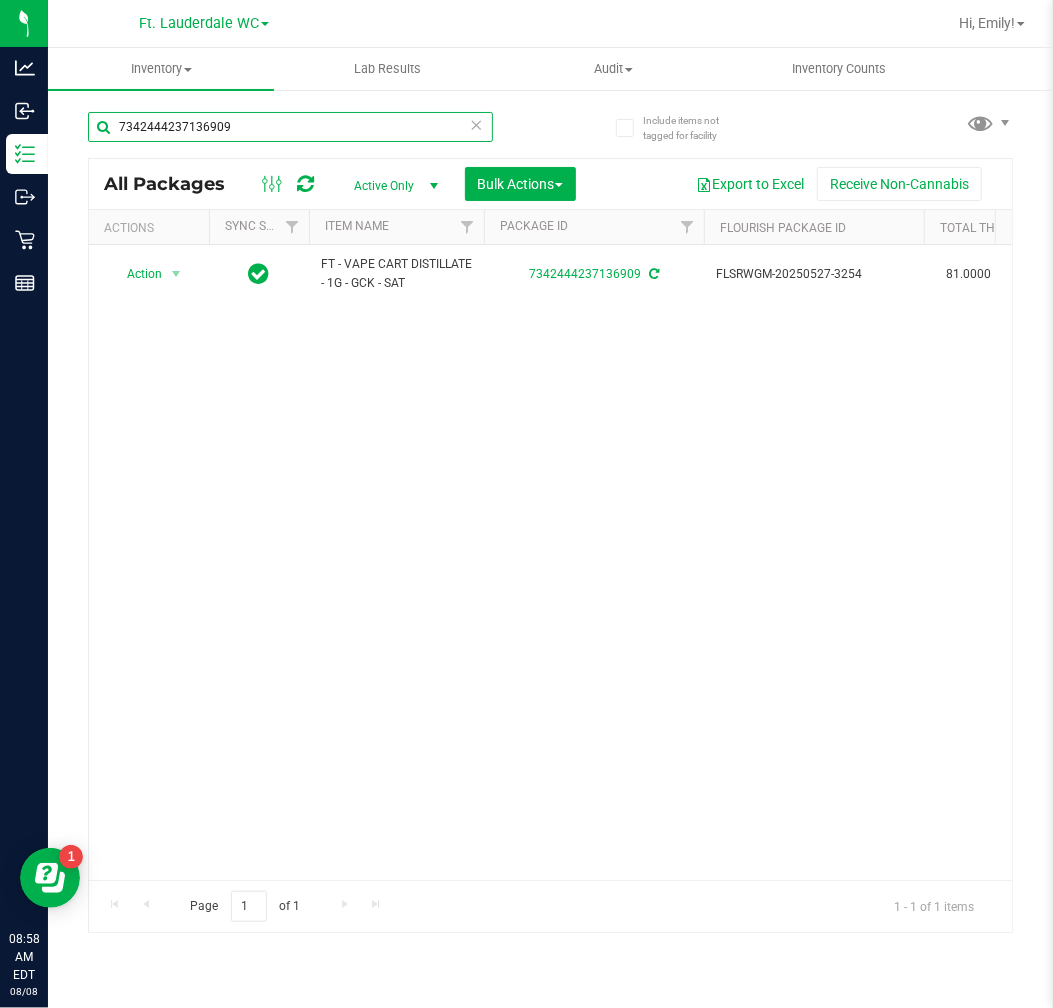 click on "7342444237136909" at bounding box center [290, 127] 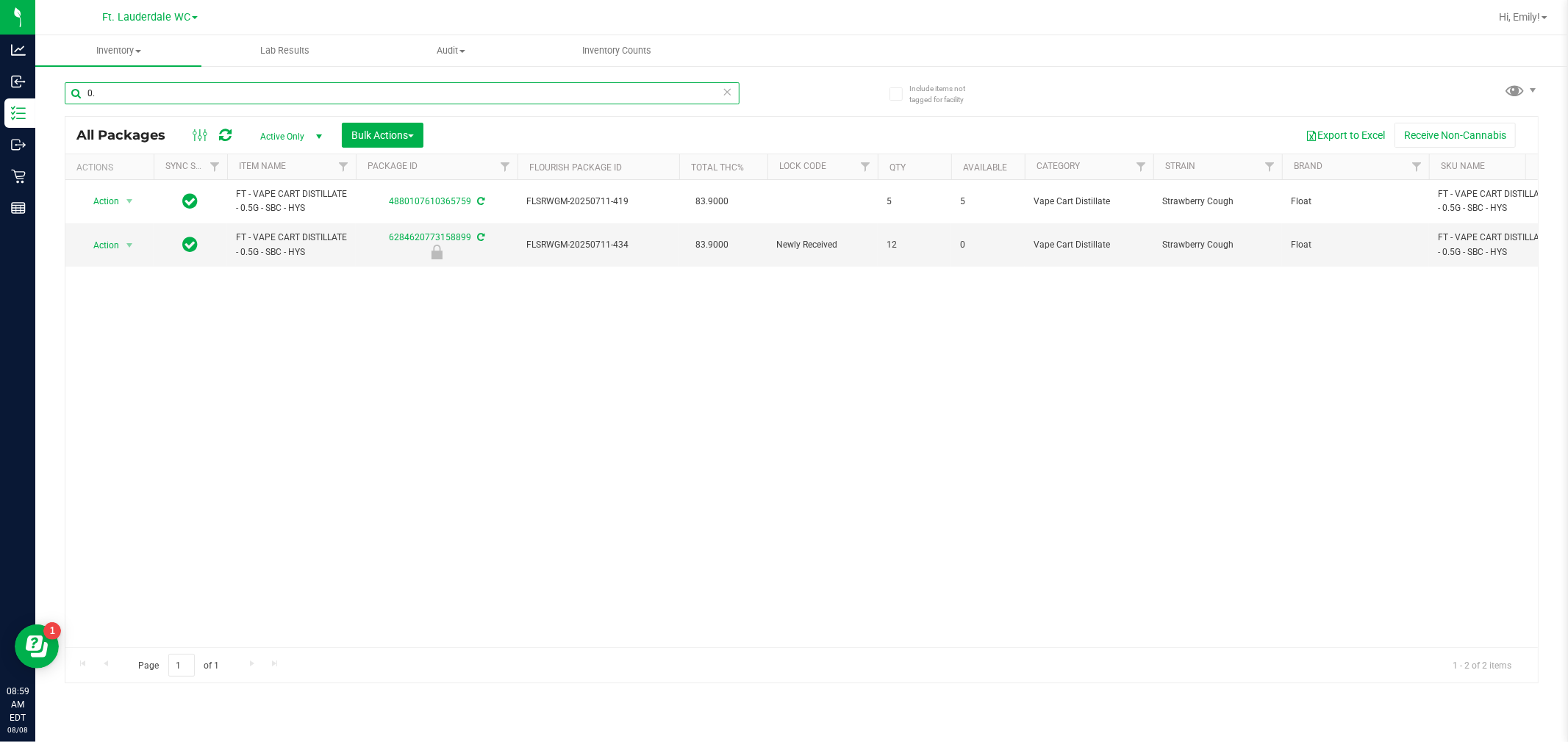 type on "0" 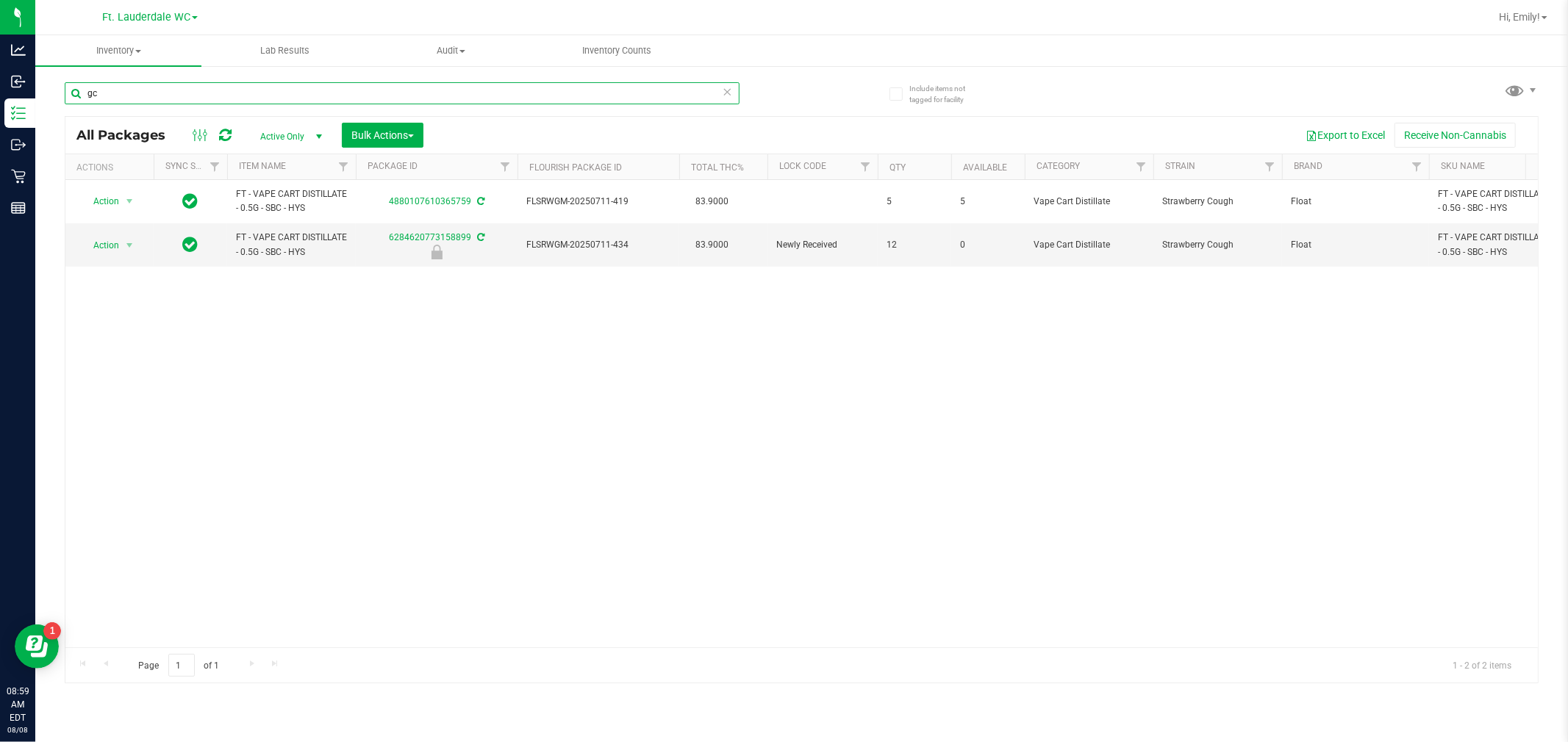 type on "gck" 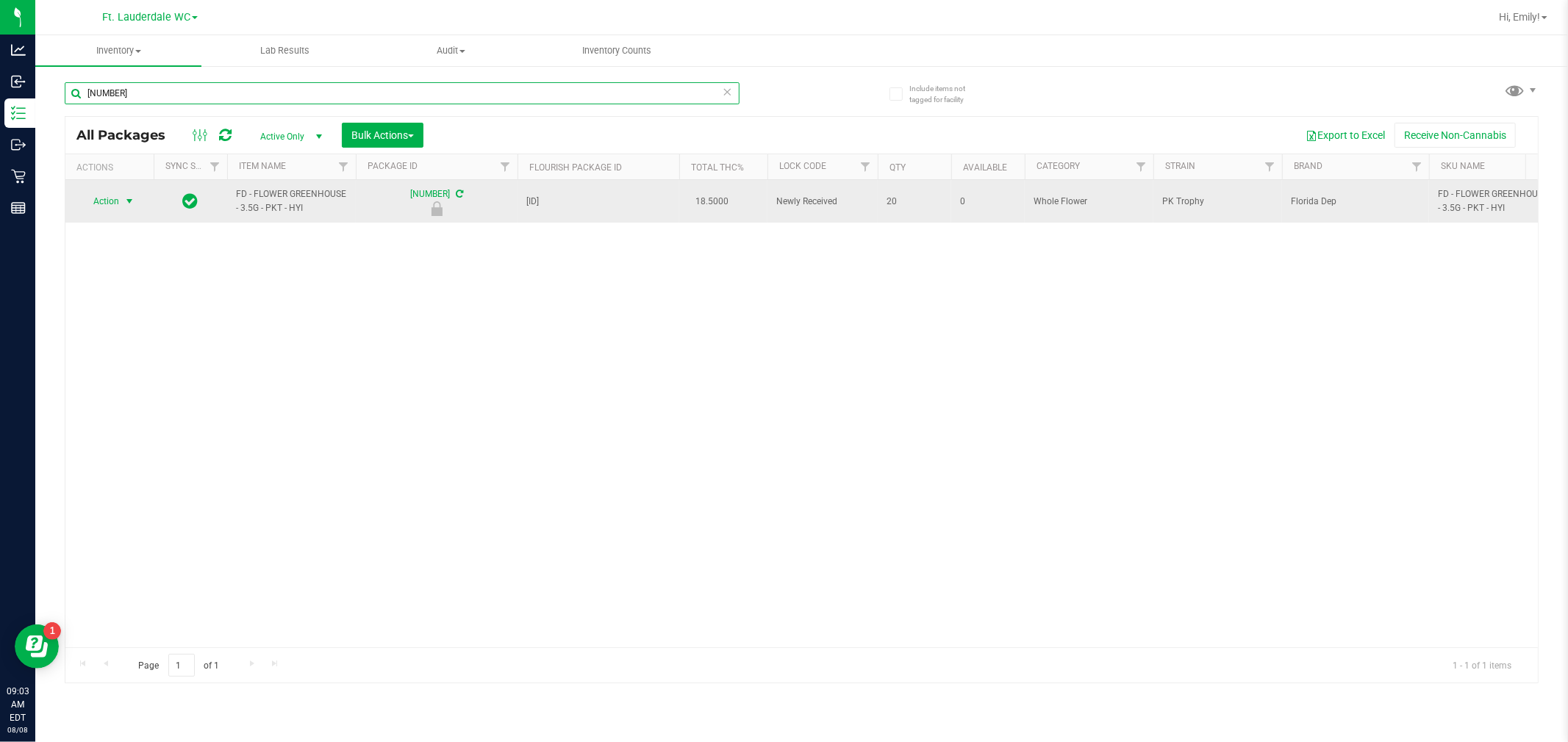 type on "[NUMBER]" 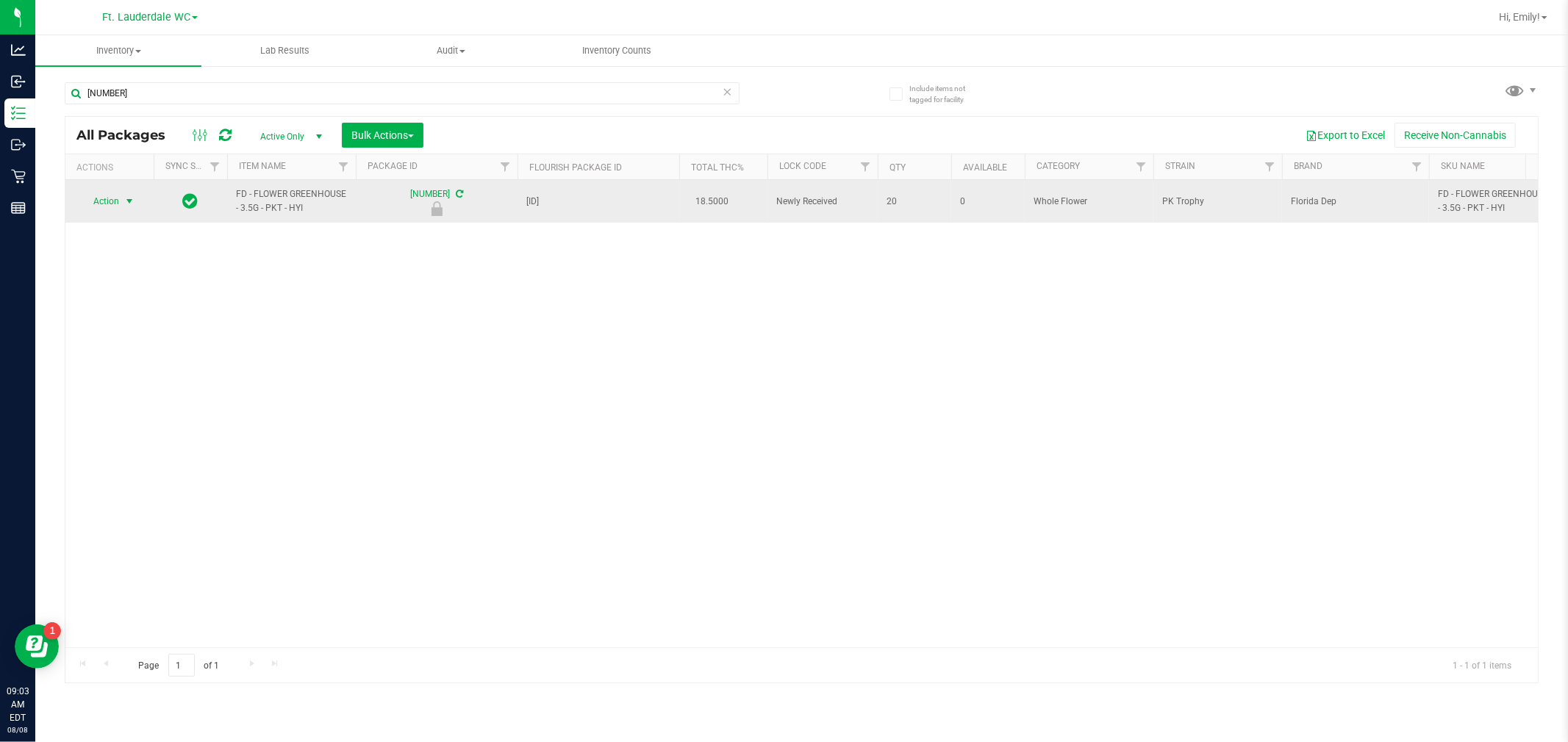 click at bounding box center (129, 201) 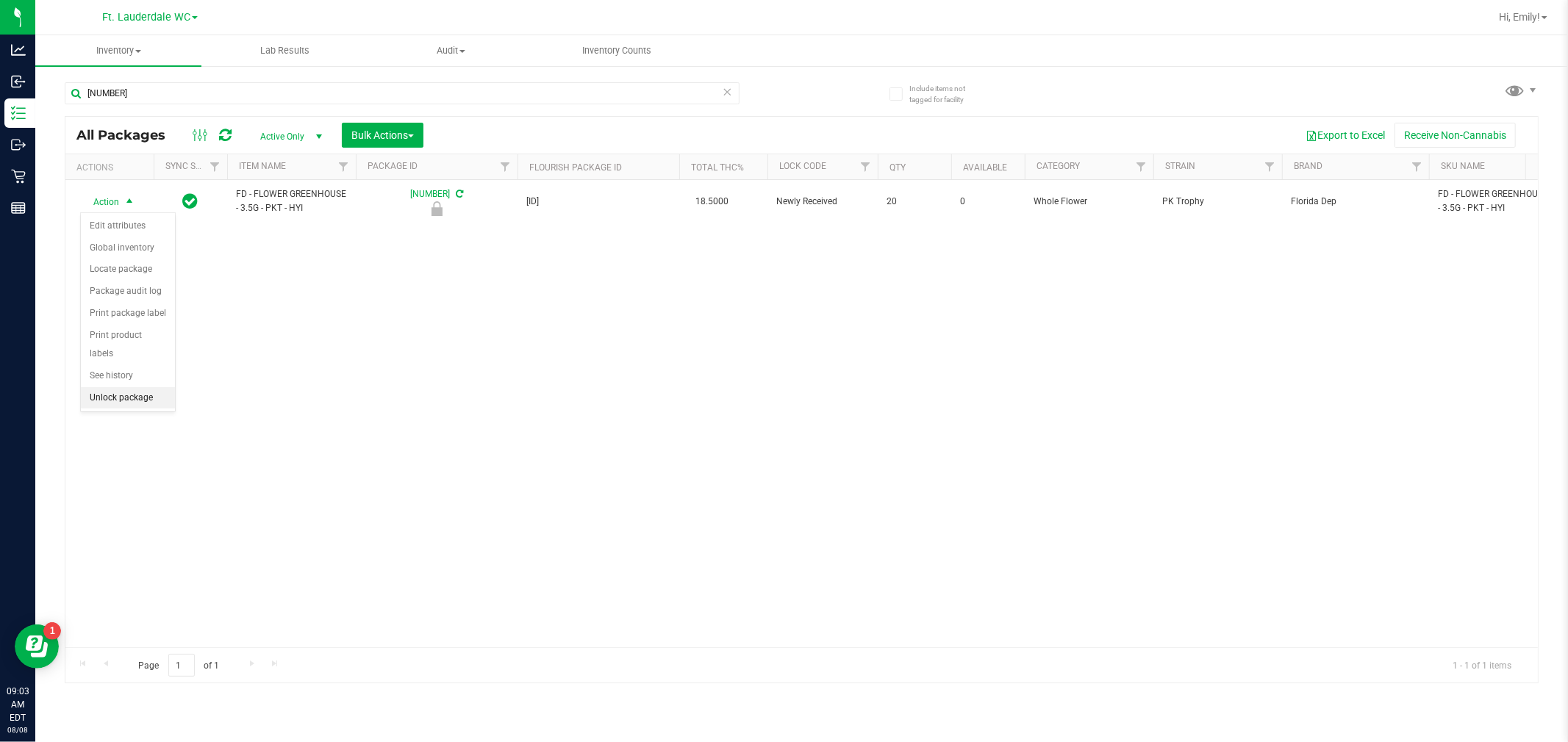 click on "Unlock package" at bounding box center [128, 398] 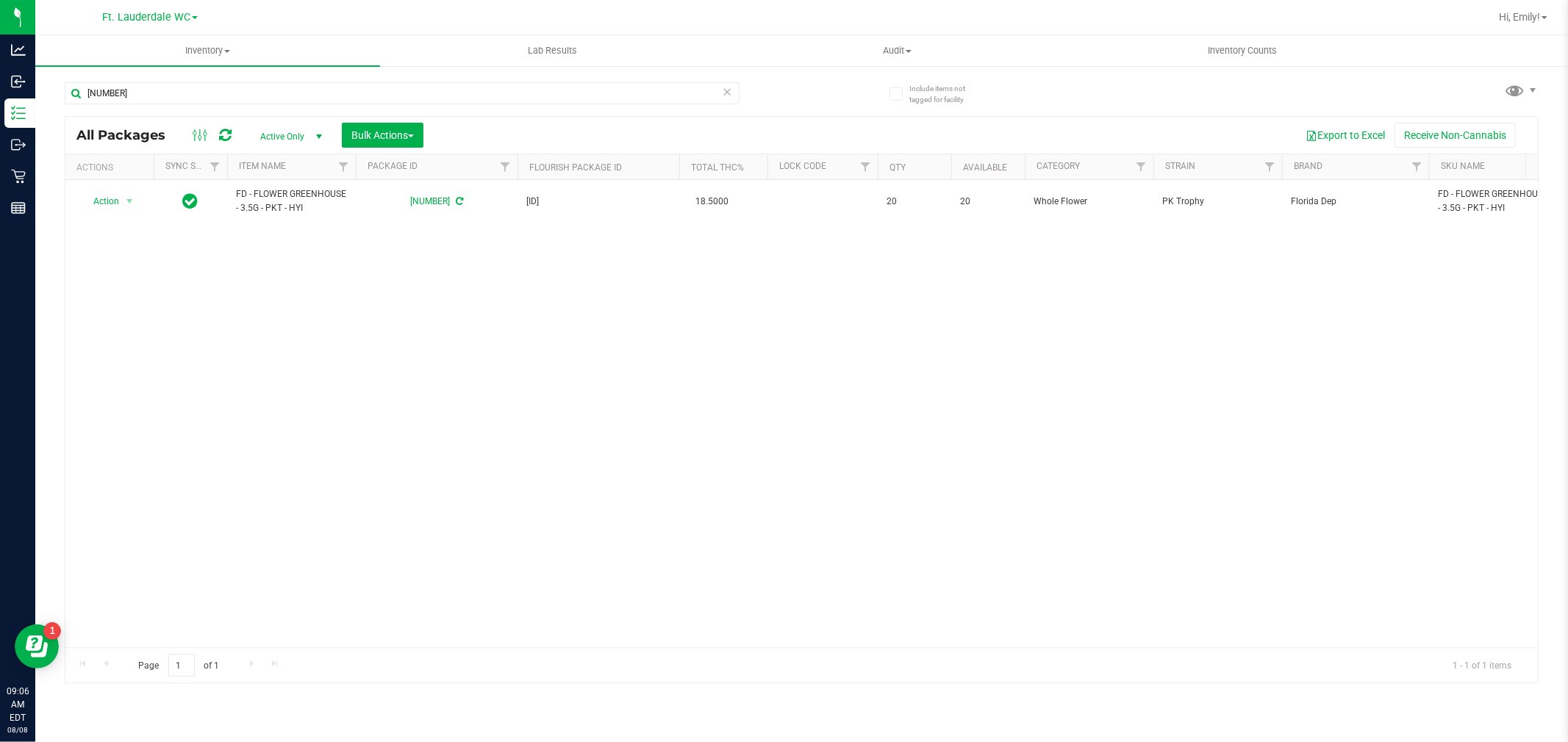 click at bounding box center (225, 135) 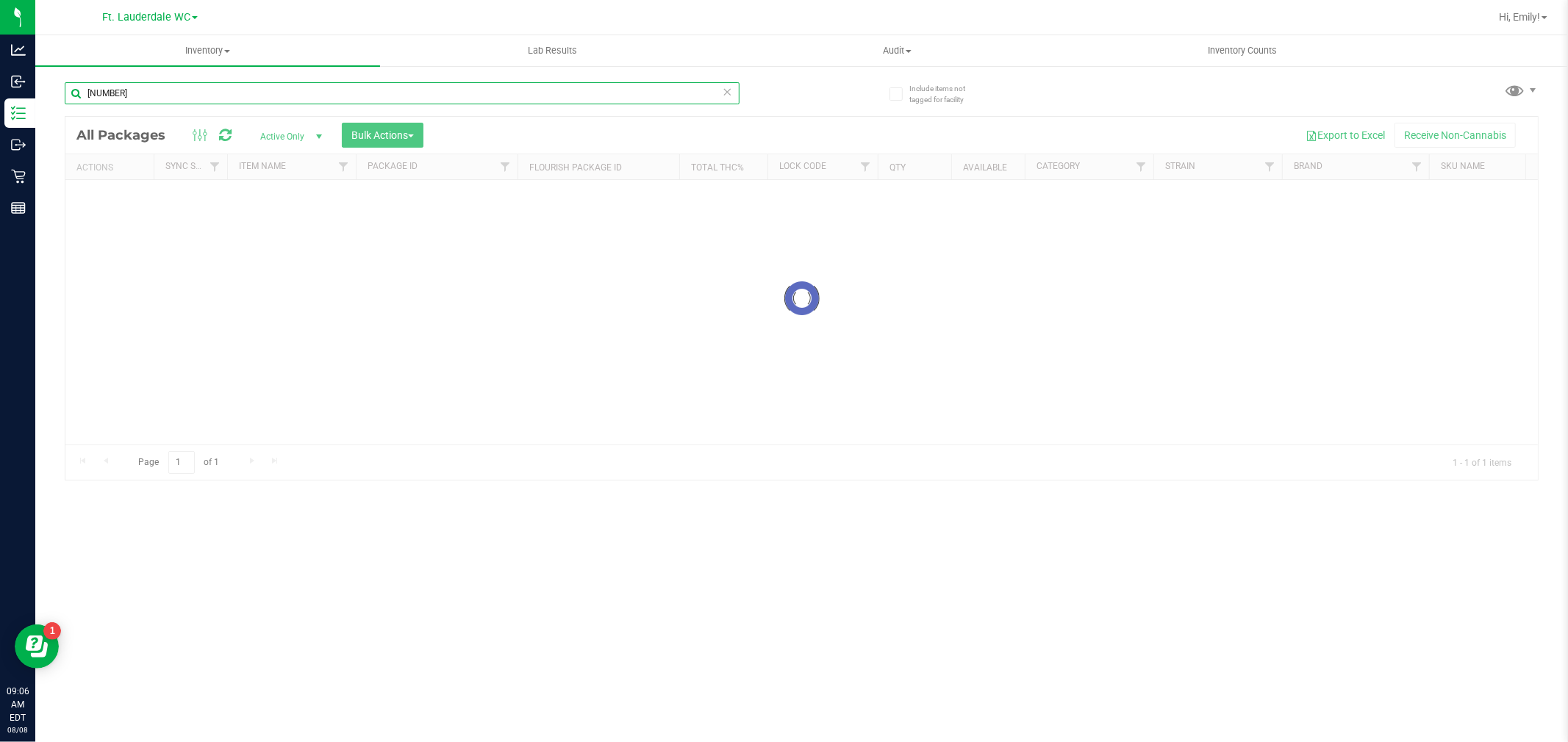 click on "[NUMBER]" at bounding box center (402, 93) 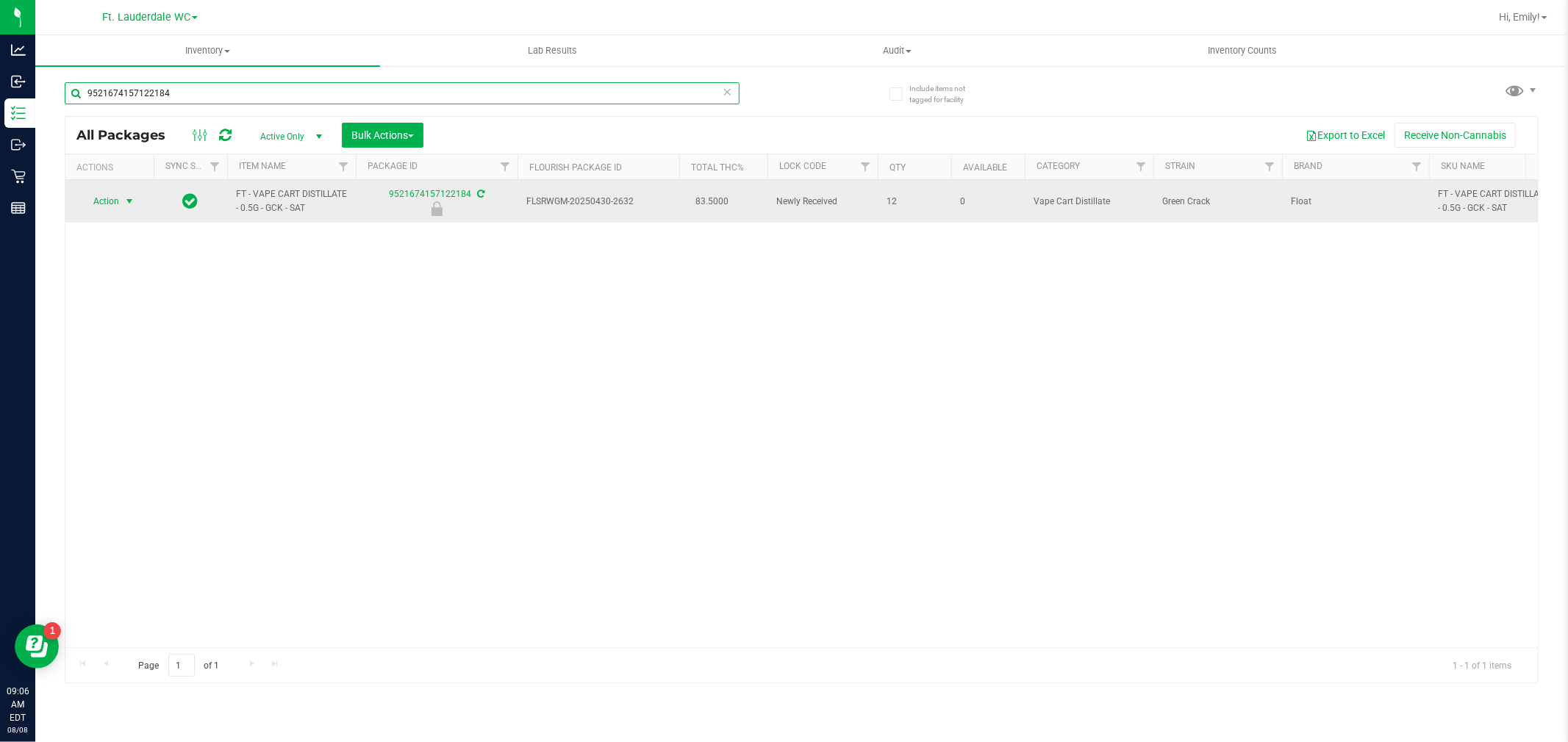 type on "9521674157122184" 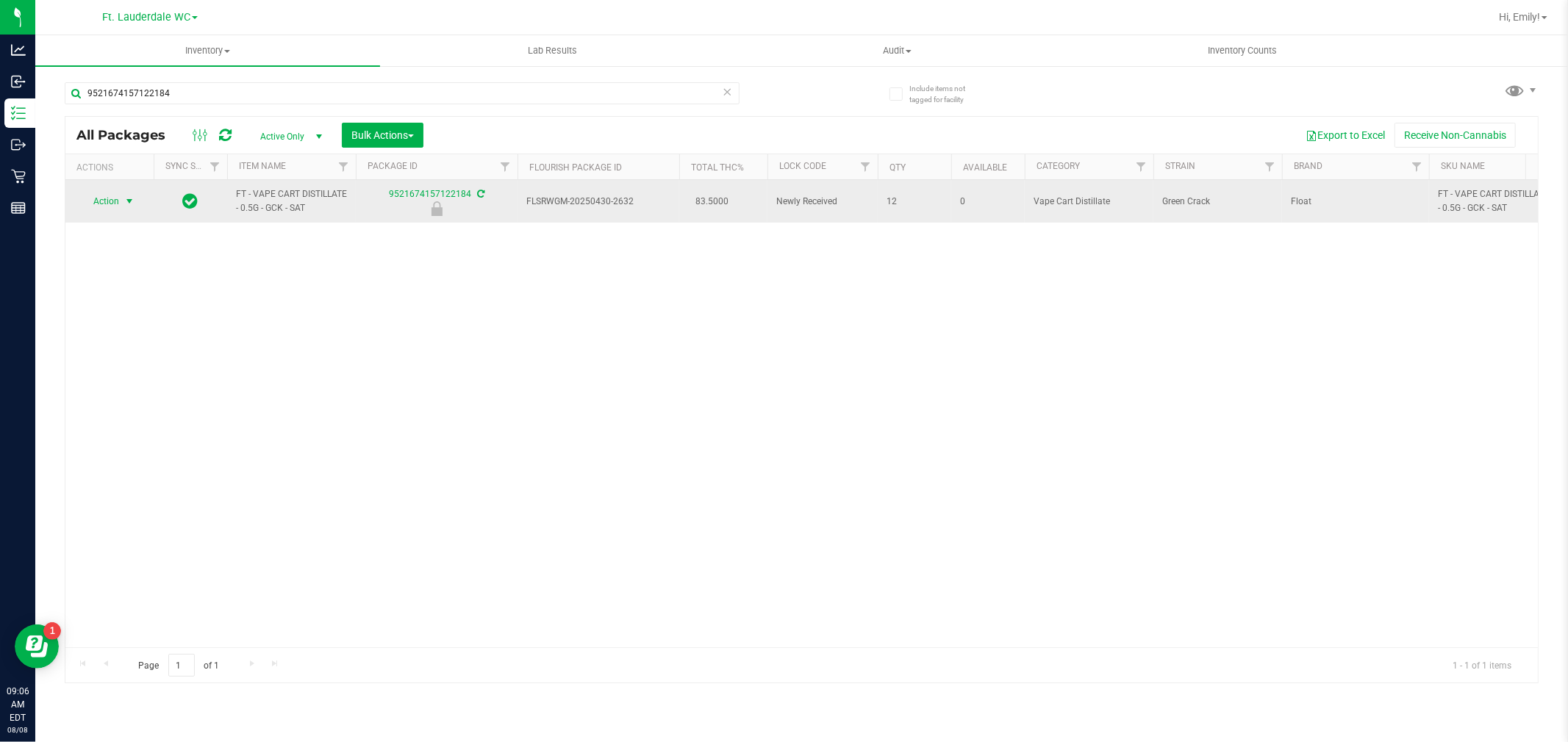 click at bounding box center (129, 201) 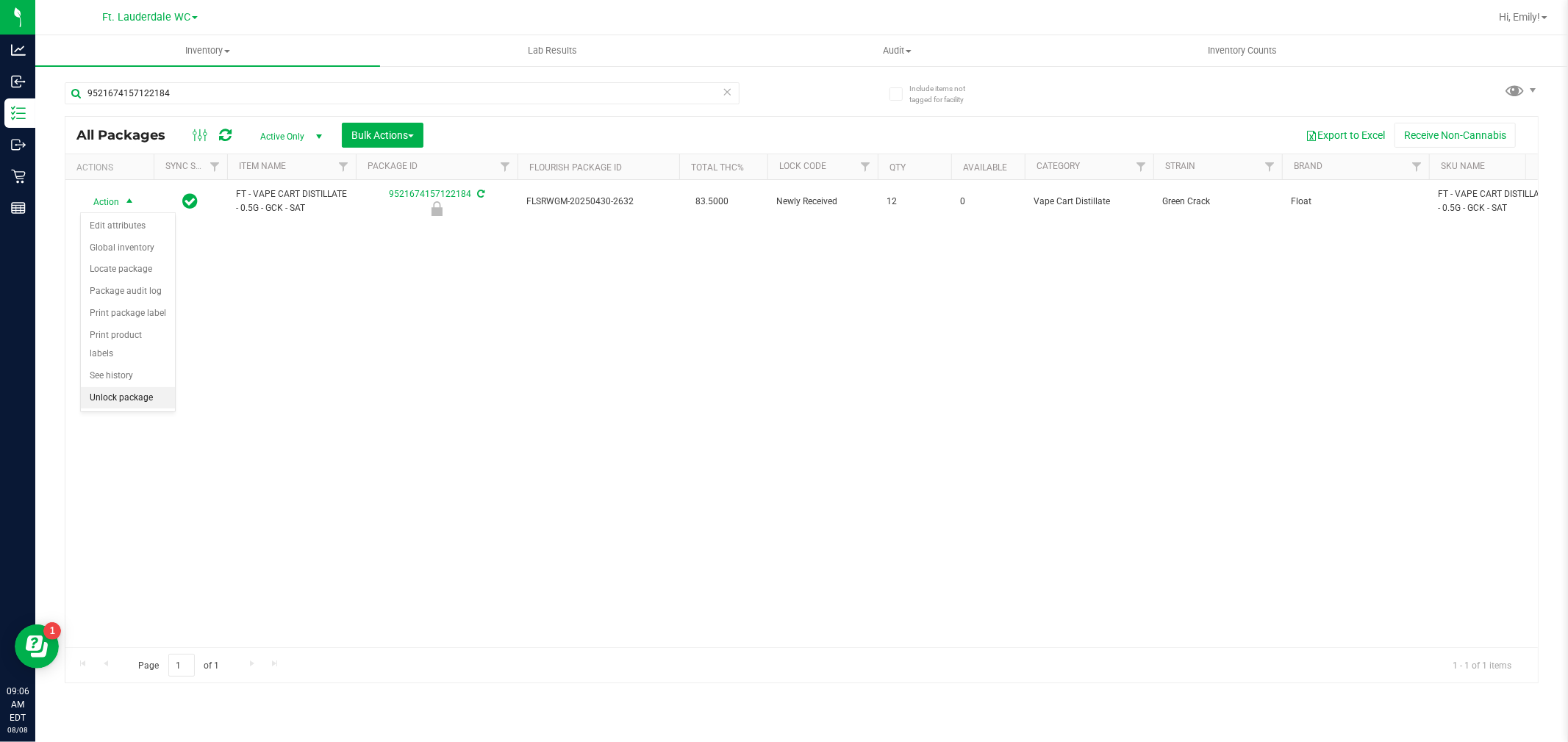 click on "Unlock package" at bounding box center [128, 398] 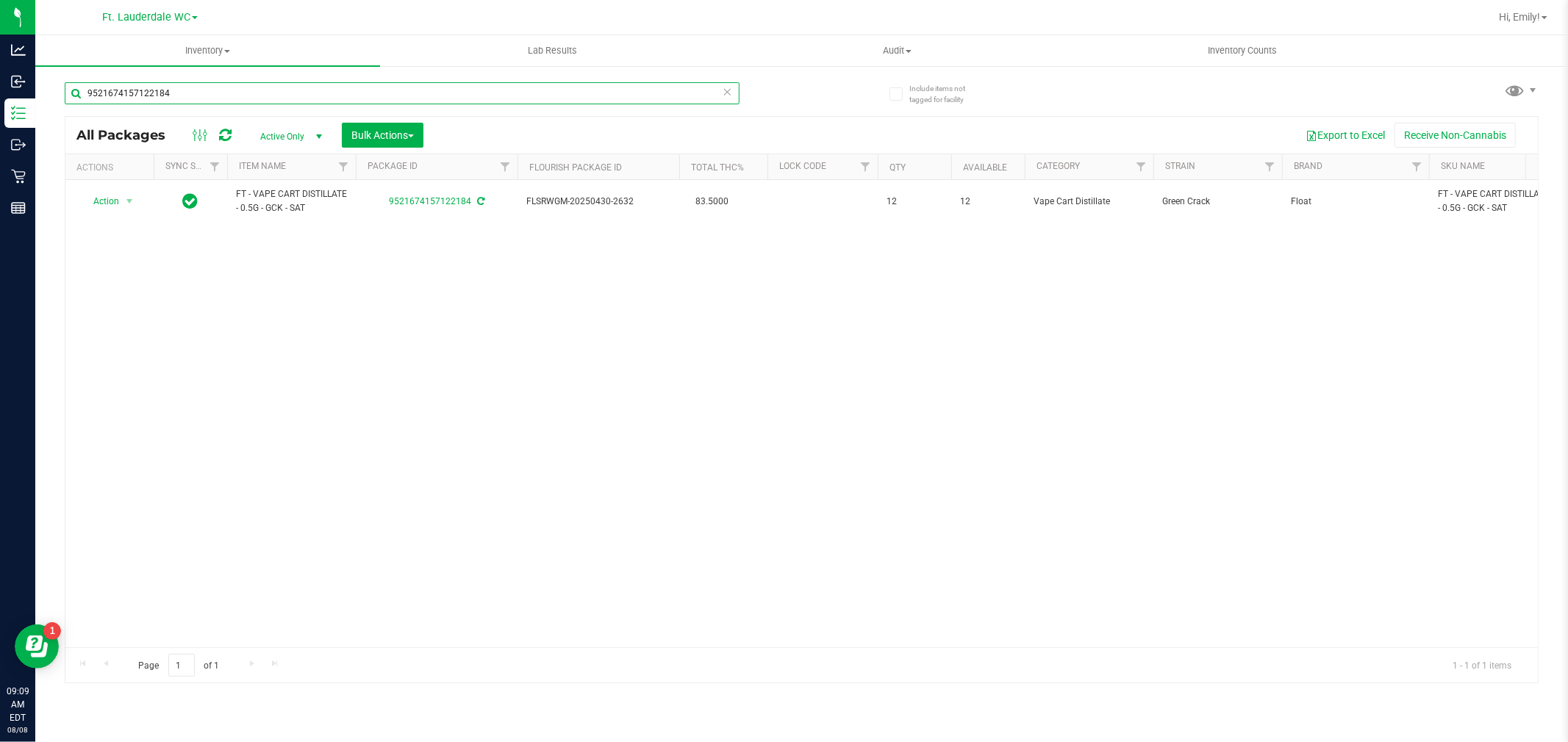 click on "9521674157122184" at bounding box center [402, 93] 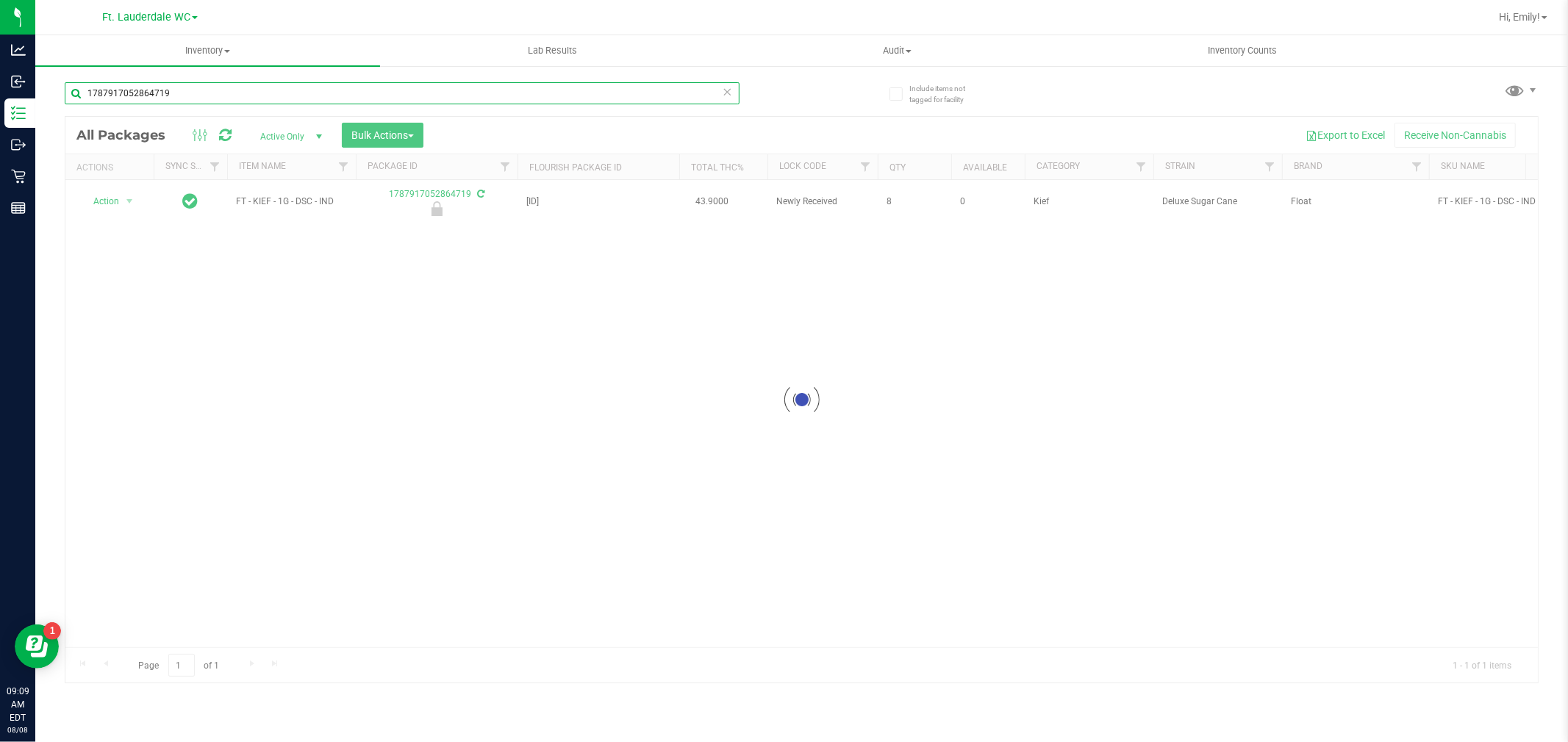 type on "1787917052864719" 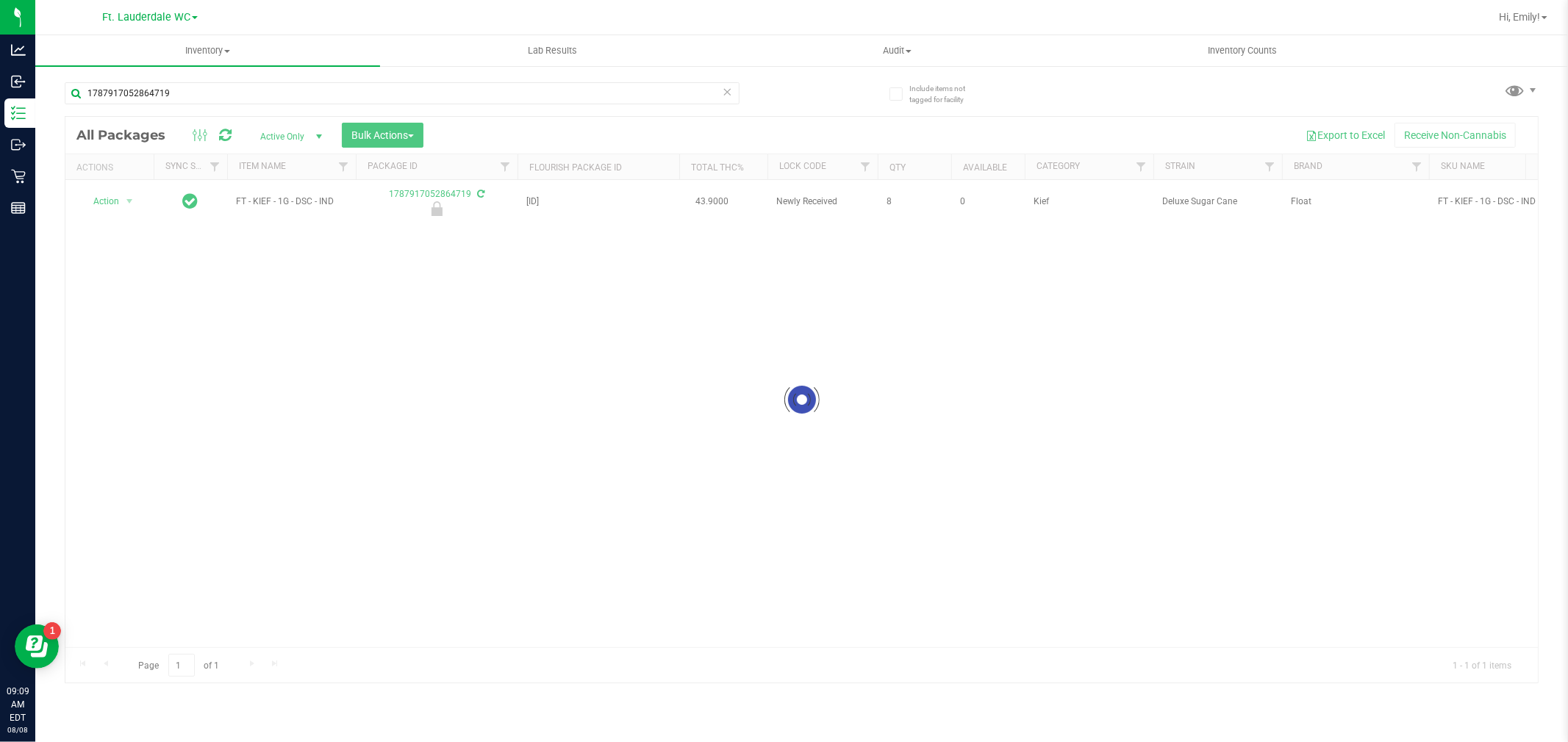 click at bounding box center (801, 400) 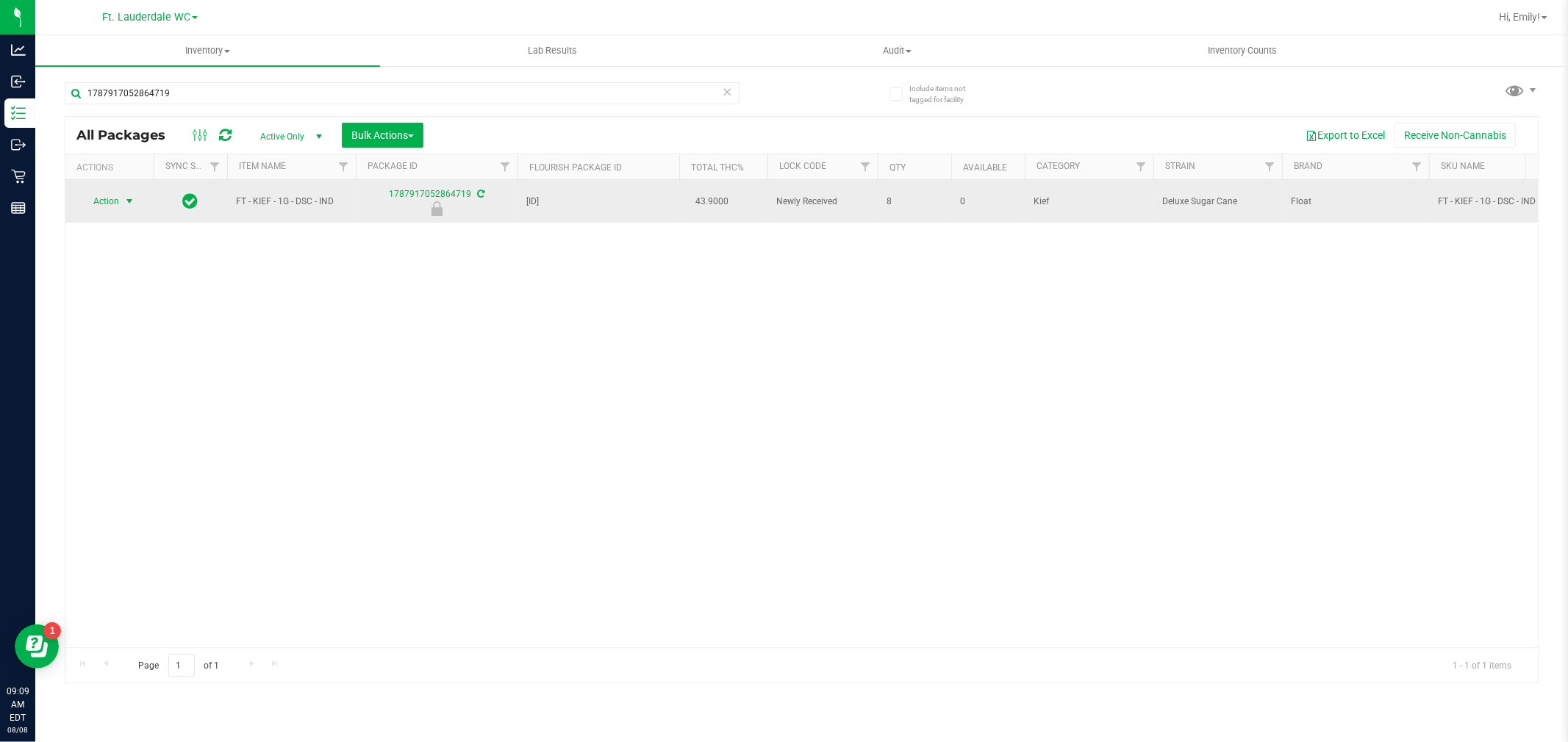 click at bounding box center [129, 201] 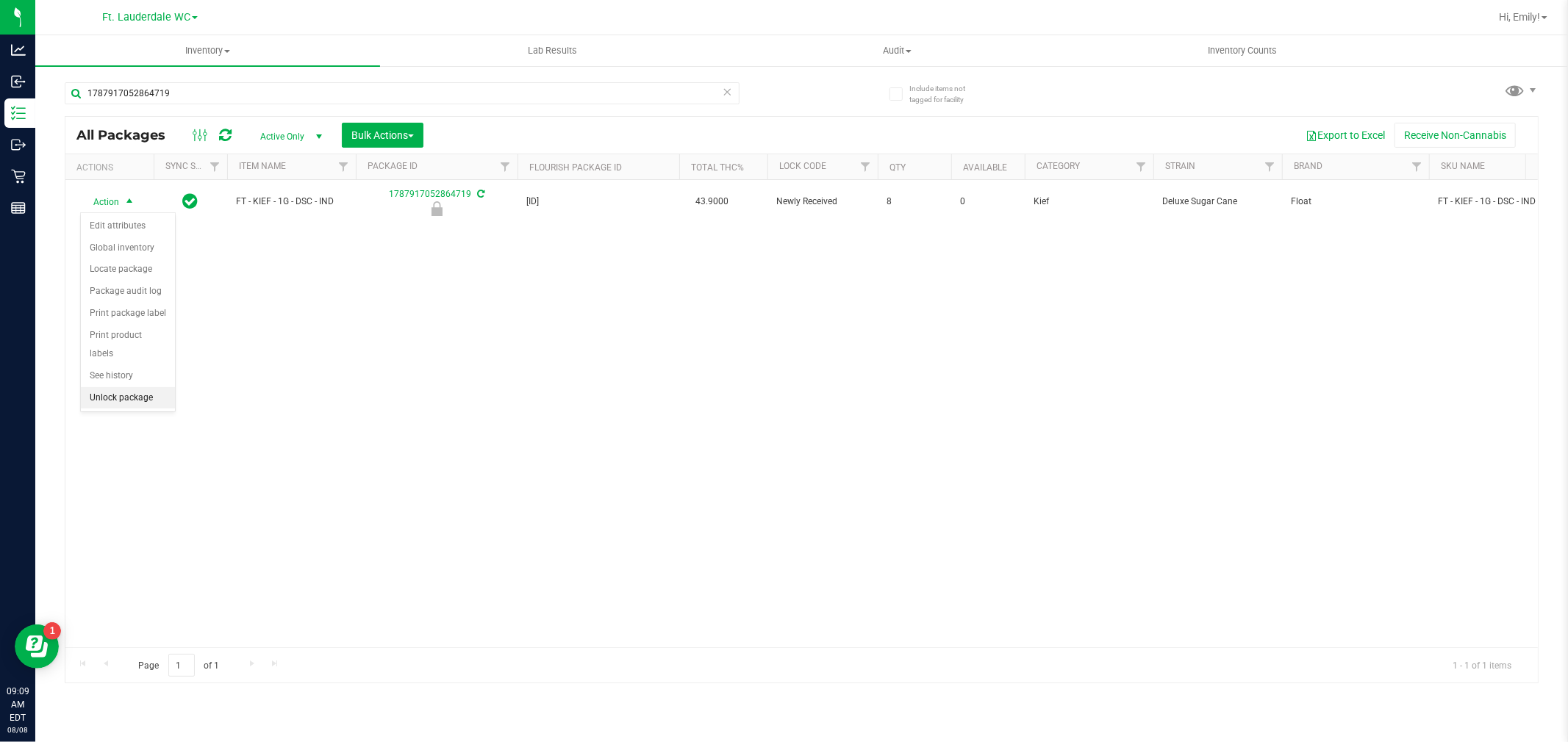 click on "Unlock package" at bounding box center [128, 398] 